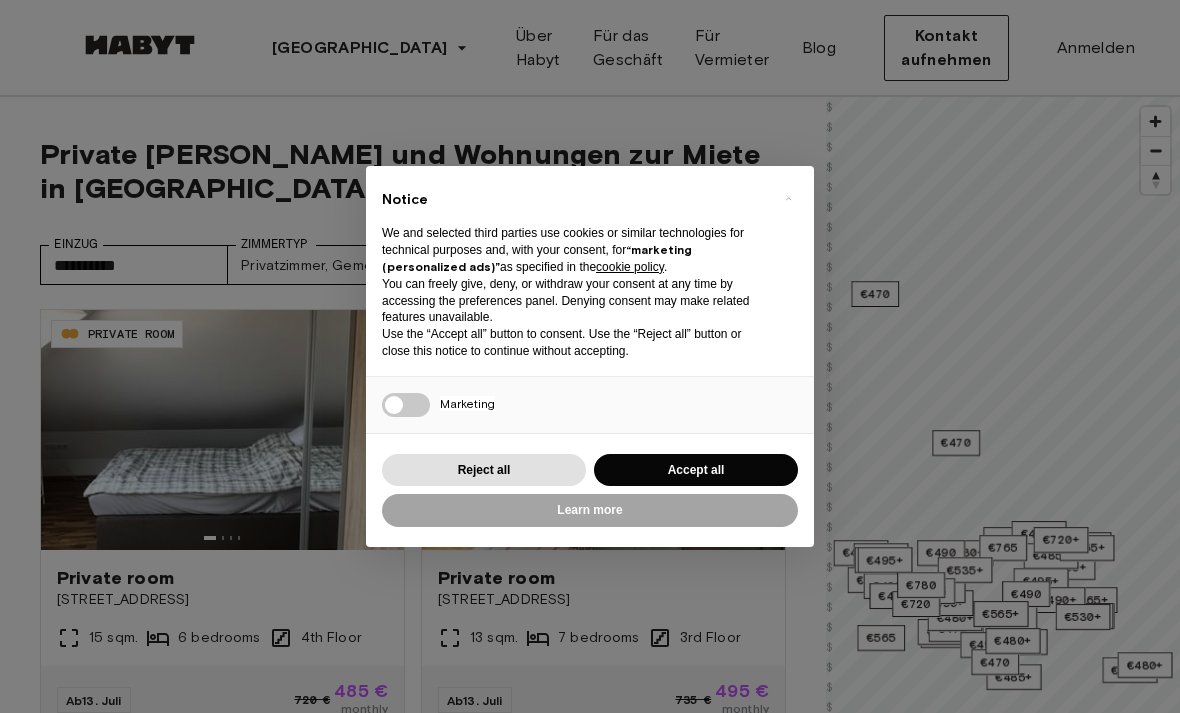 scroll, scrollTop: 0, scrollLeft: 0, axis: both 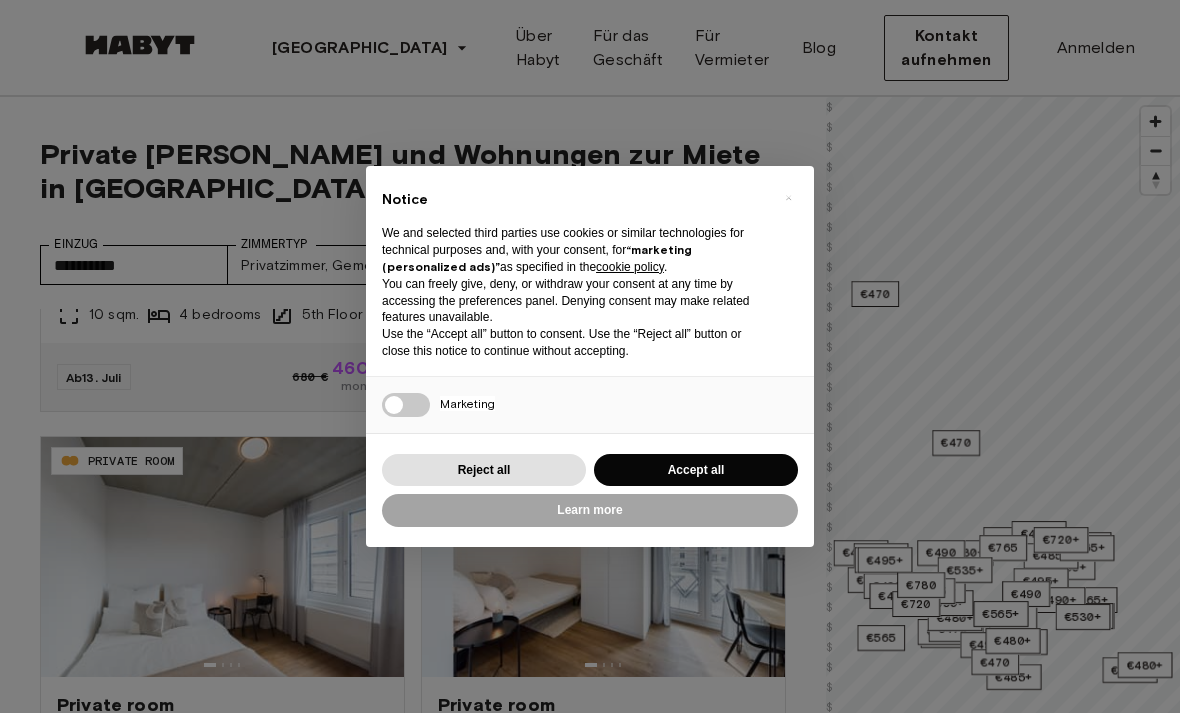 click on "×
Notice We   and selected third parties   use cookies or similar technologies for technical purposes and, with your consent, for  “marketing (personalized ads)”  as specified in the  cookie policy .  You can freely give, deny, or withdraw your consent at any time by accessing the preferences panel.  Denying consent may make related features unavailable. Use the “Accept all” button to consent. Use the “Reject all” button or close this notice to continue without accepting. Necessary Marketing Press again to continue 0/1 Learn more Reject all Accept all" at bounding box center (590, 356) 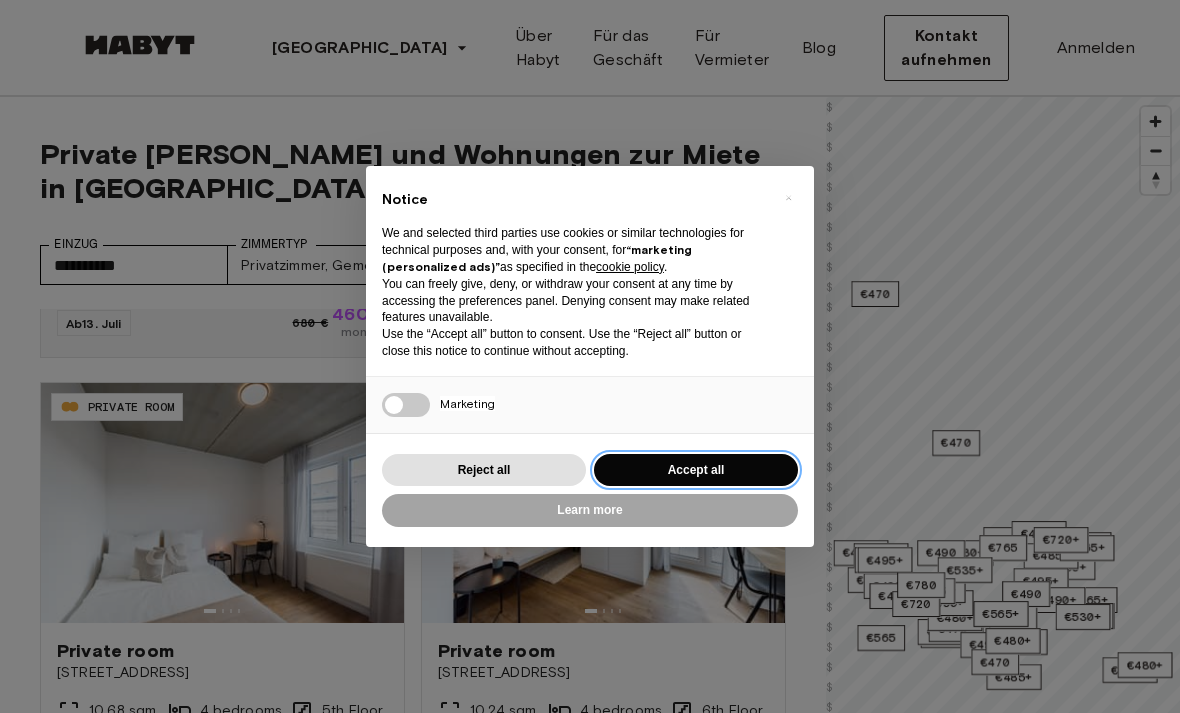click on "Accept all" at bounding box center [696, 470] 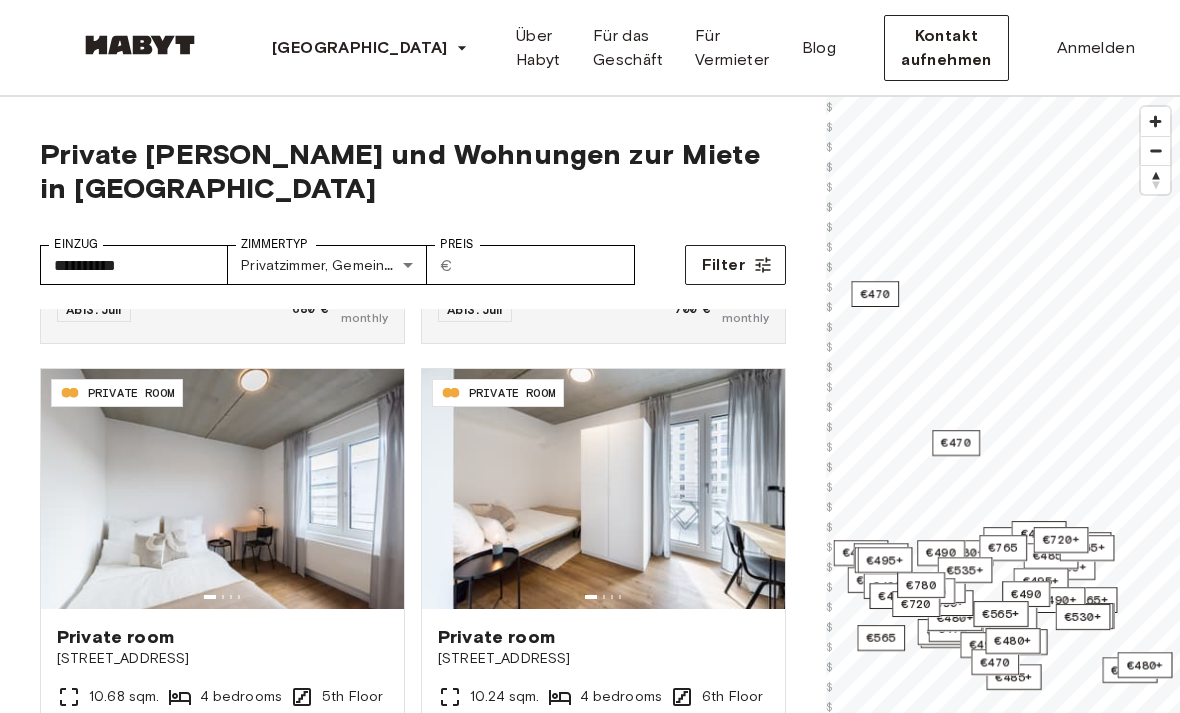 scroll, scrollTop: 845, scrollLeft: 0, axis: vertical 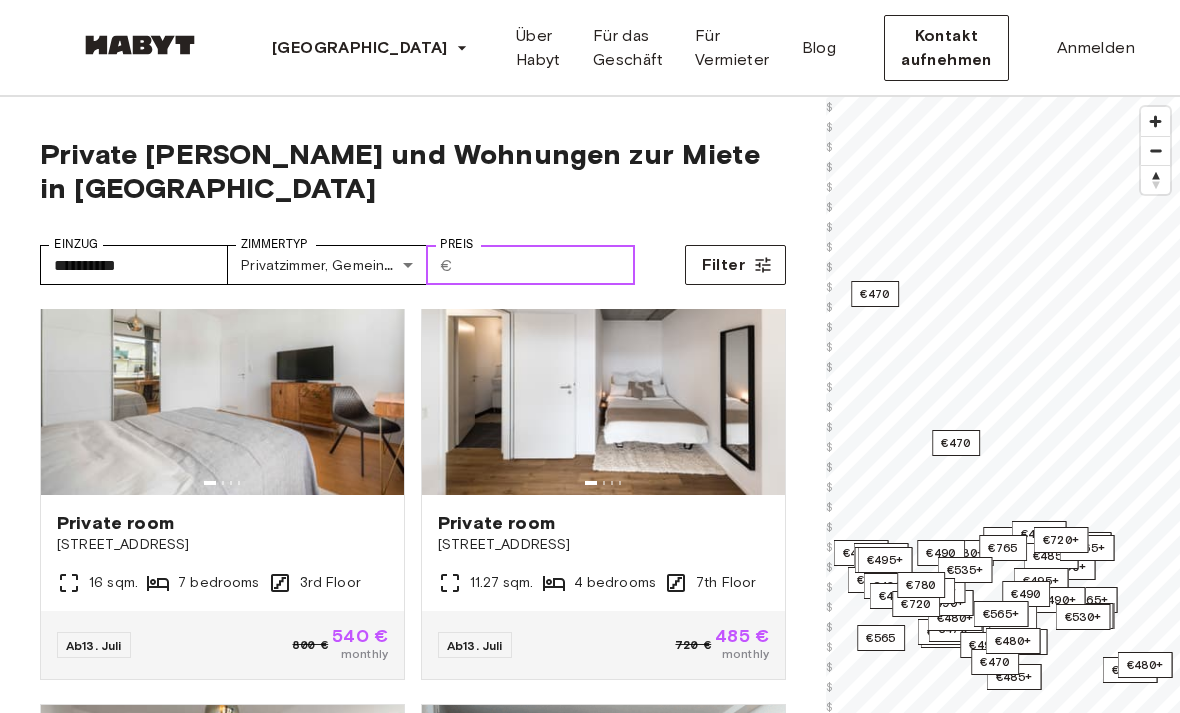 click on "Preis" at bounding box center [548, 265] 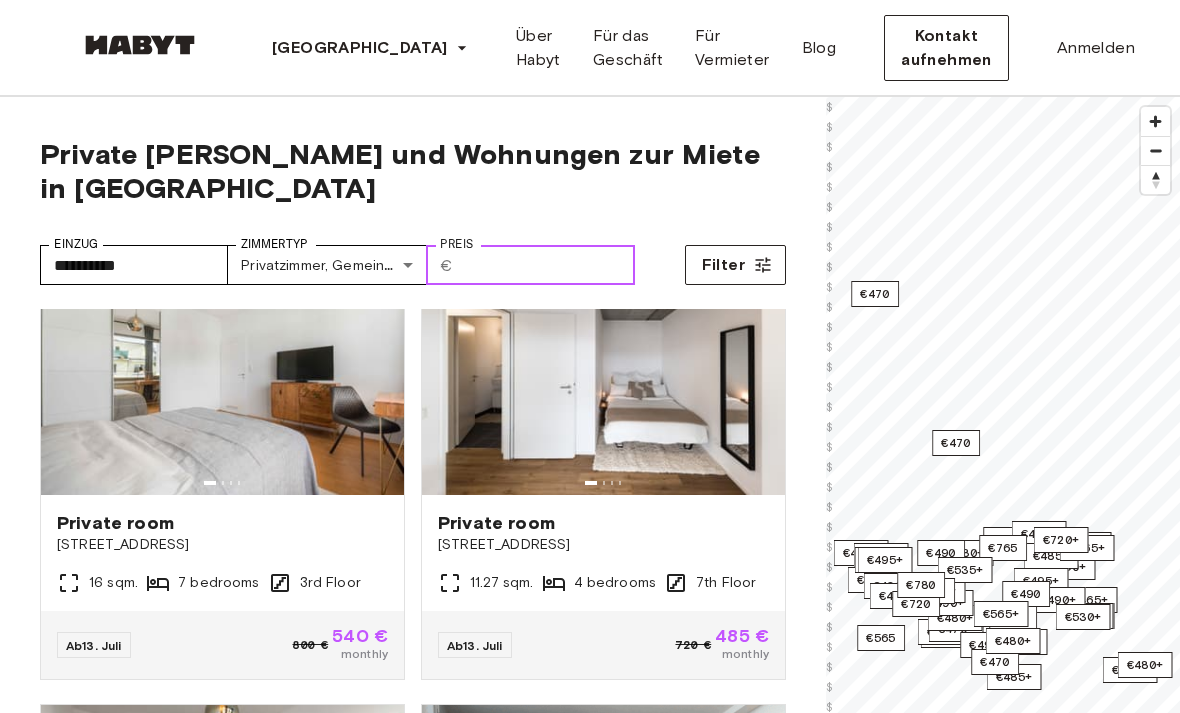 type on "*" 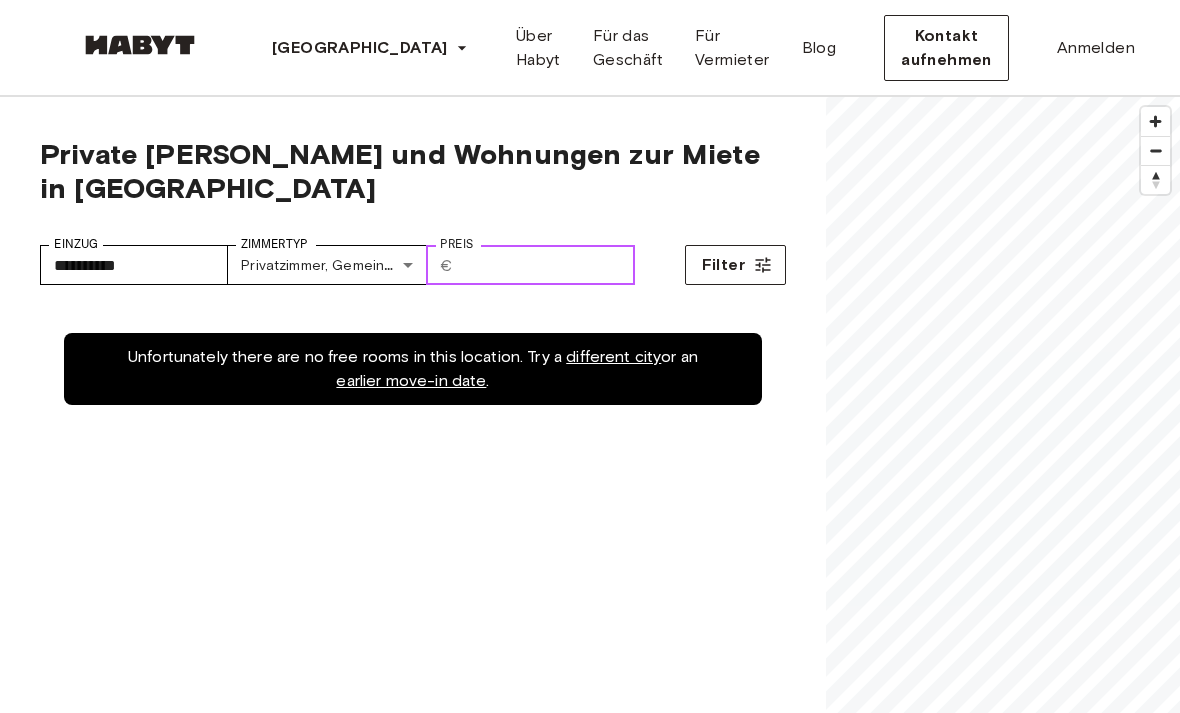 scroll, scrollTop: 0, scrollLeft: 0, axis: both 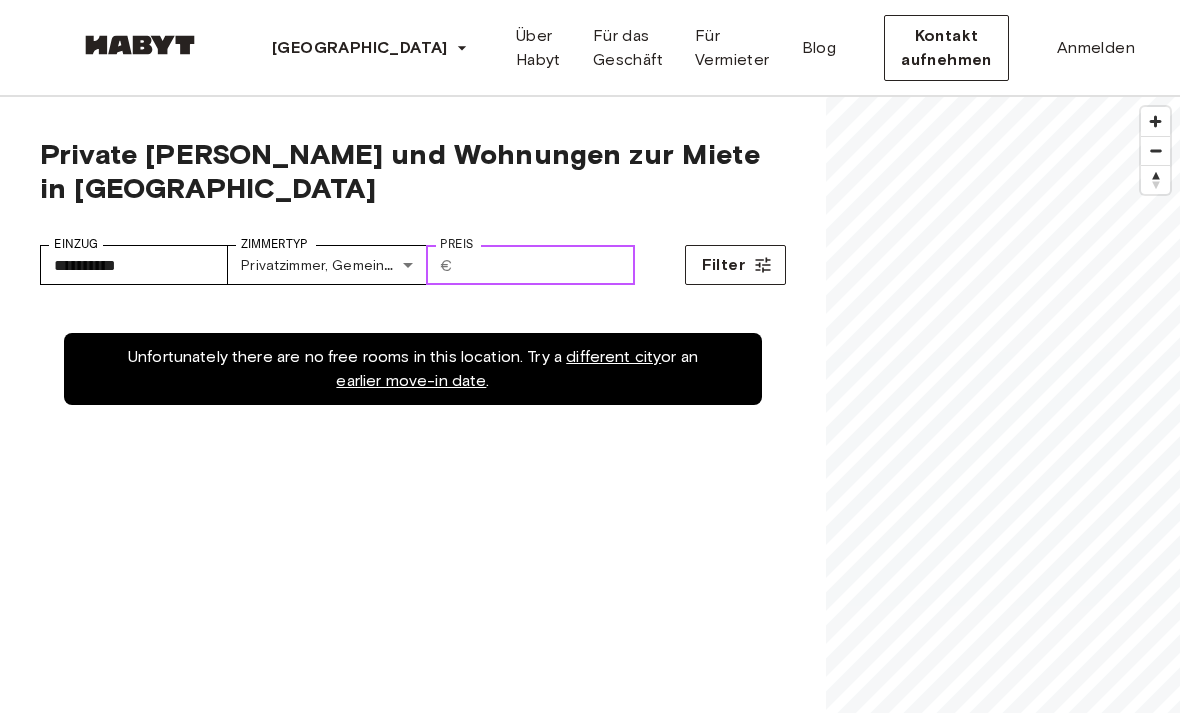 type on "***" 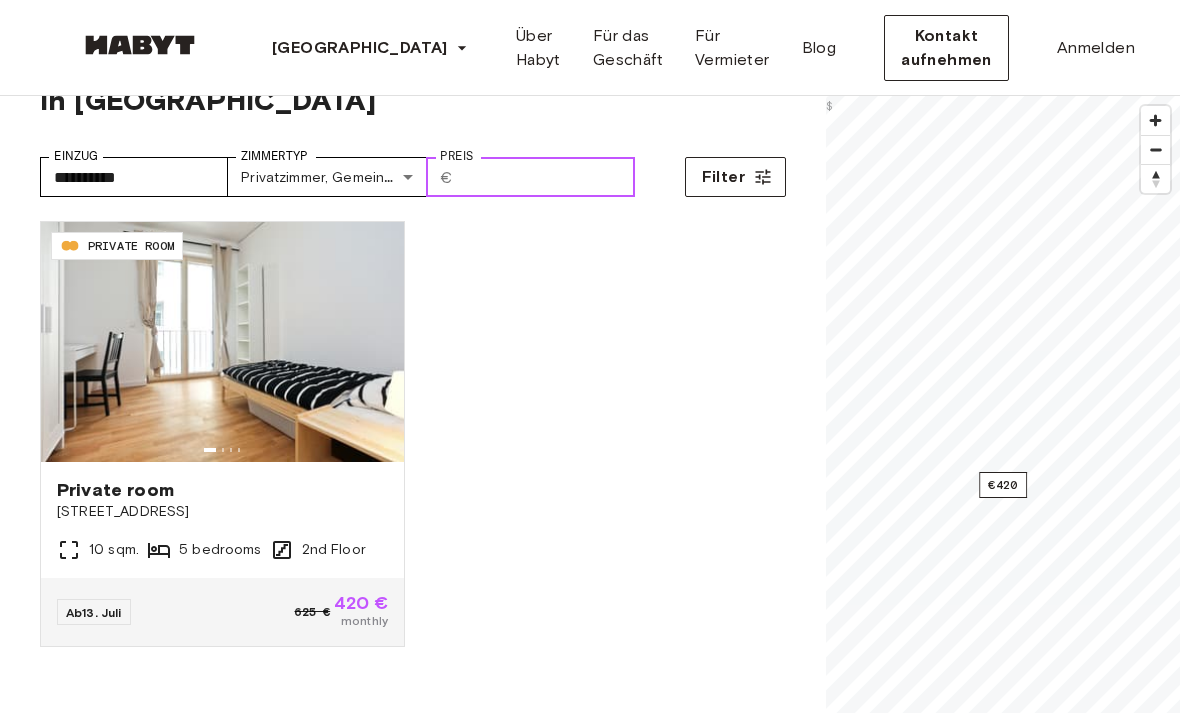 scroll, scrollTop: 88, scrollLeft: 0, axis: vertical 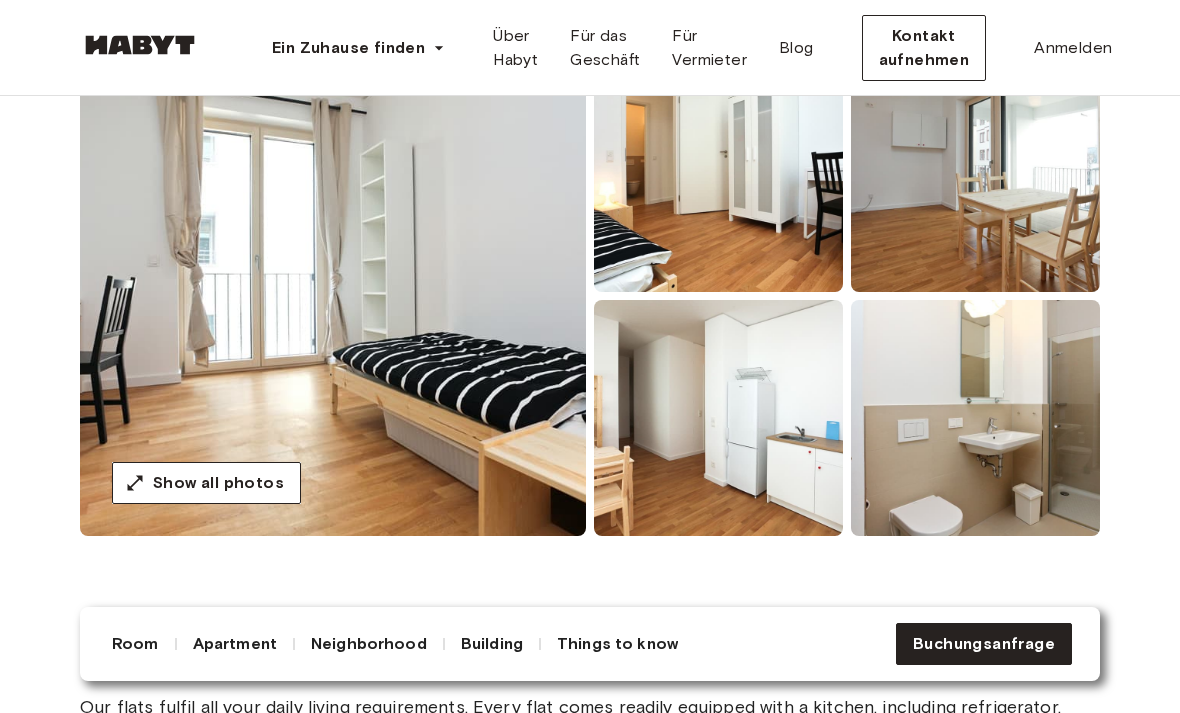 click at bounding box center [718, 418] 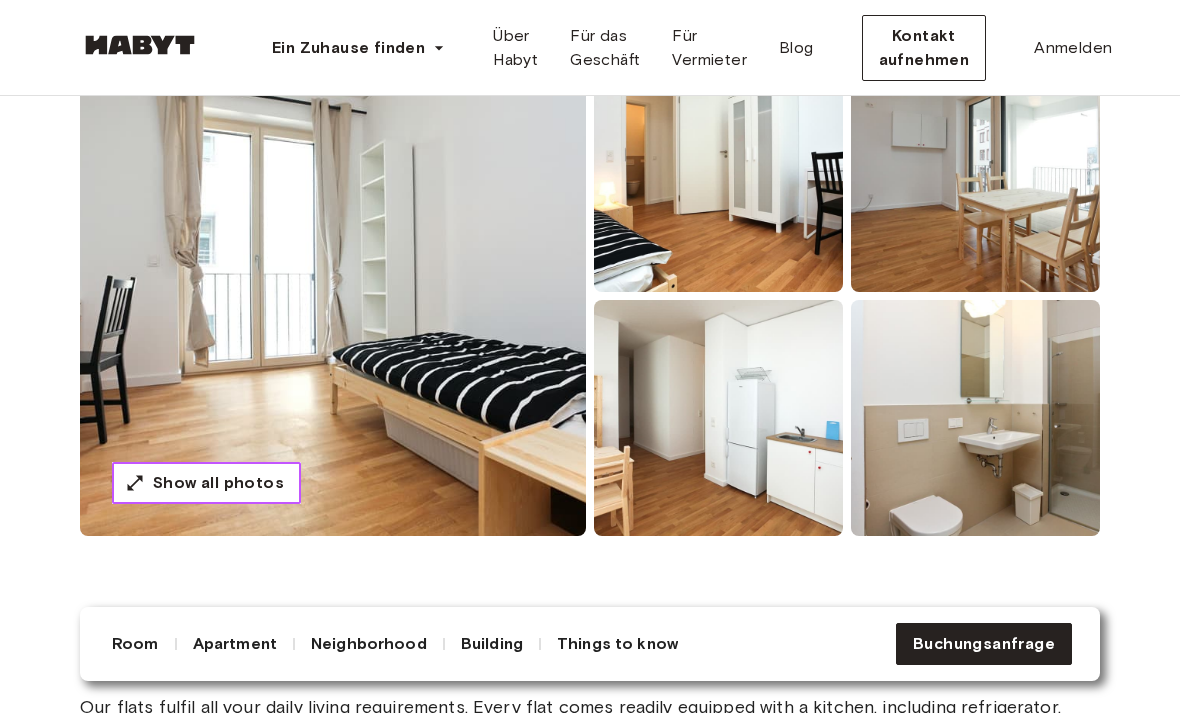 click on "Show all photos" at bounding box center [218, 483] 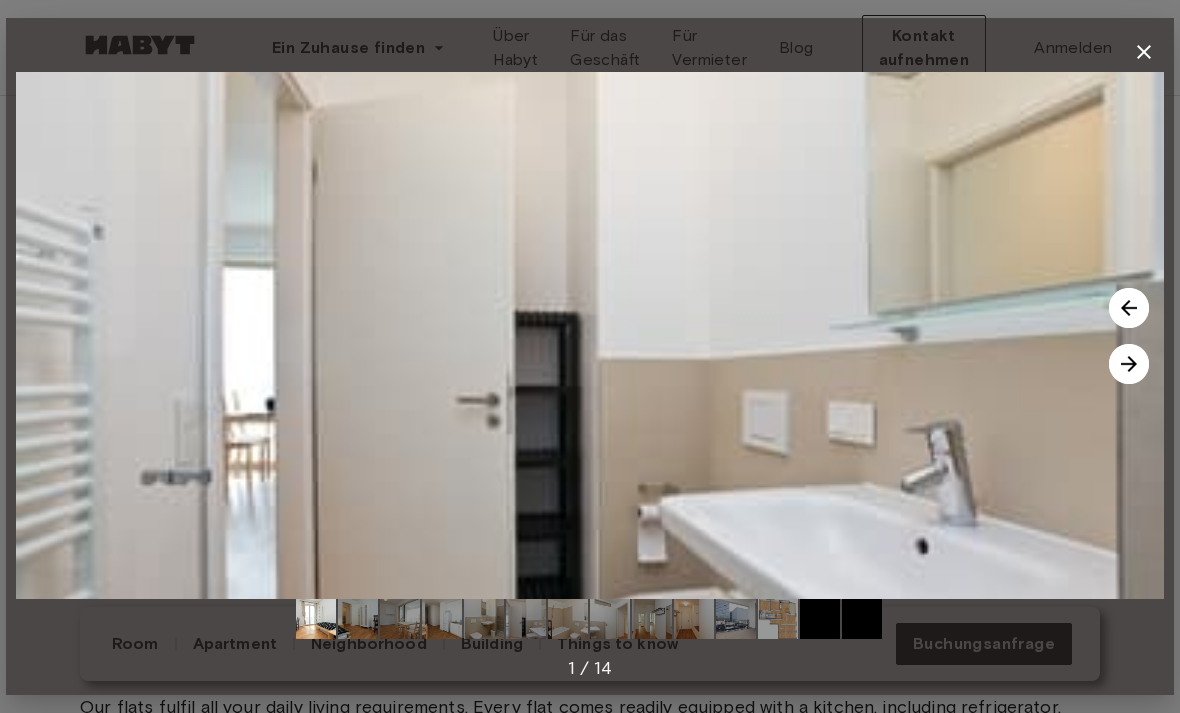 click at bounding box center (1144, 52) 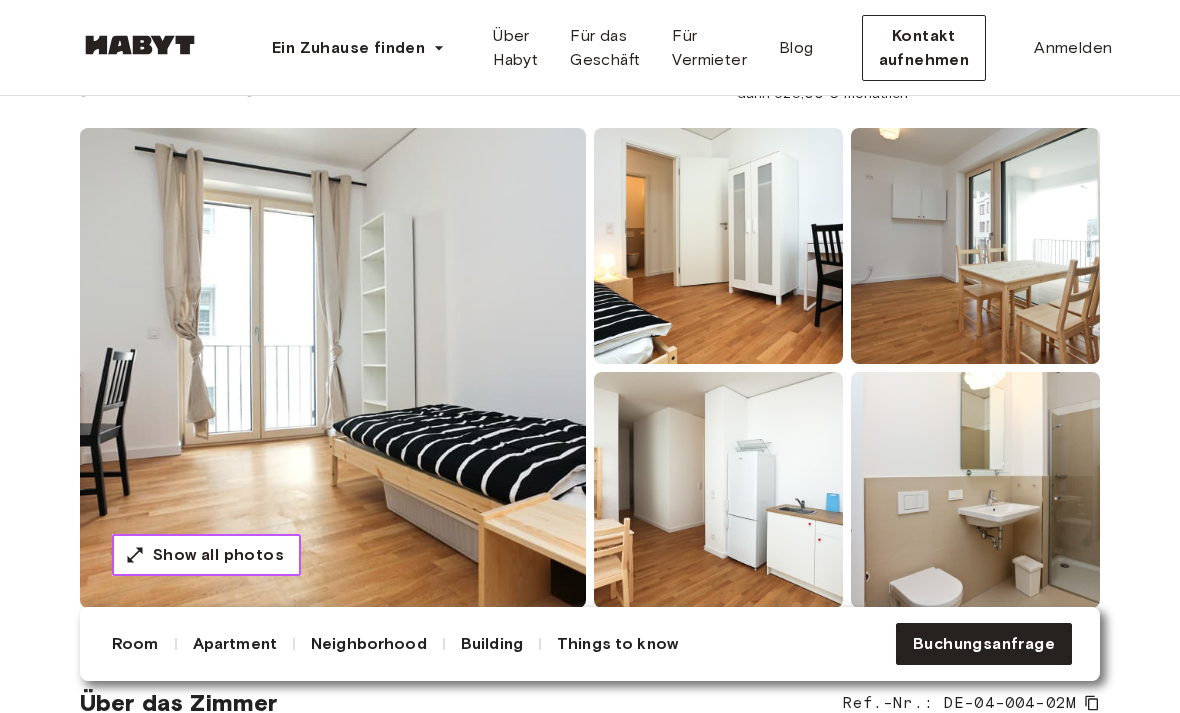 scroll, scrollTop: 0, scrollLeft: 0, axis: both 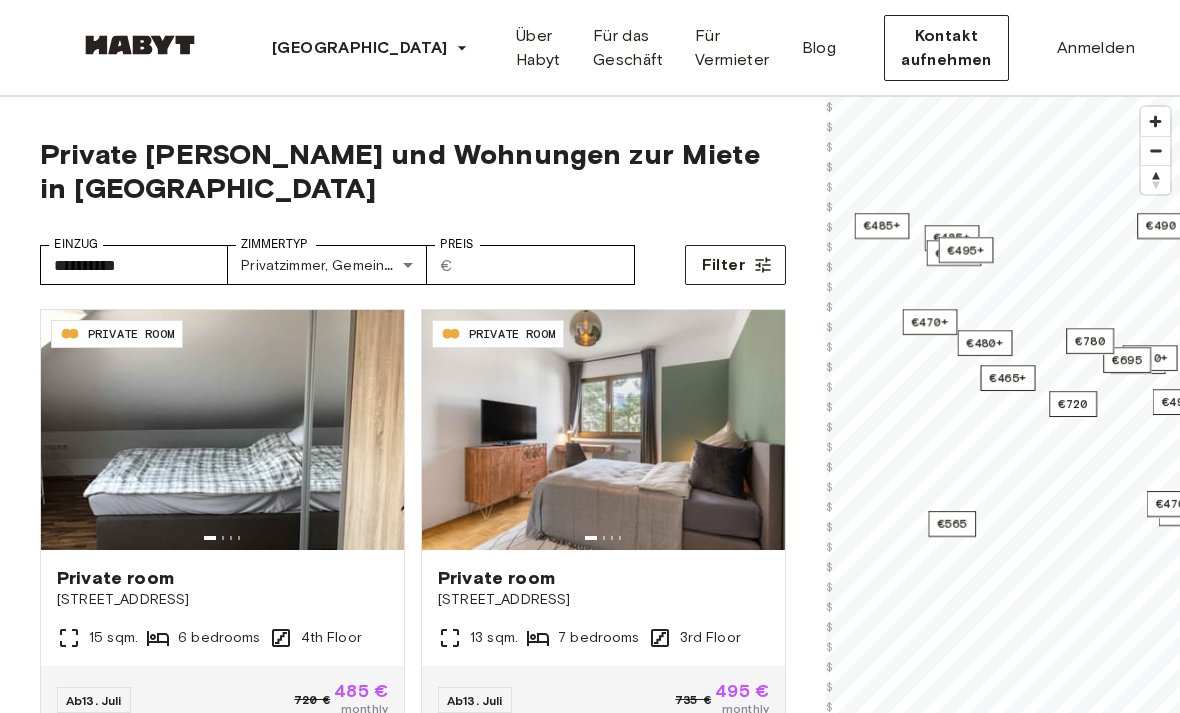 click on "€465+" at bounding box center [1008, 378] 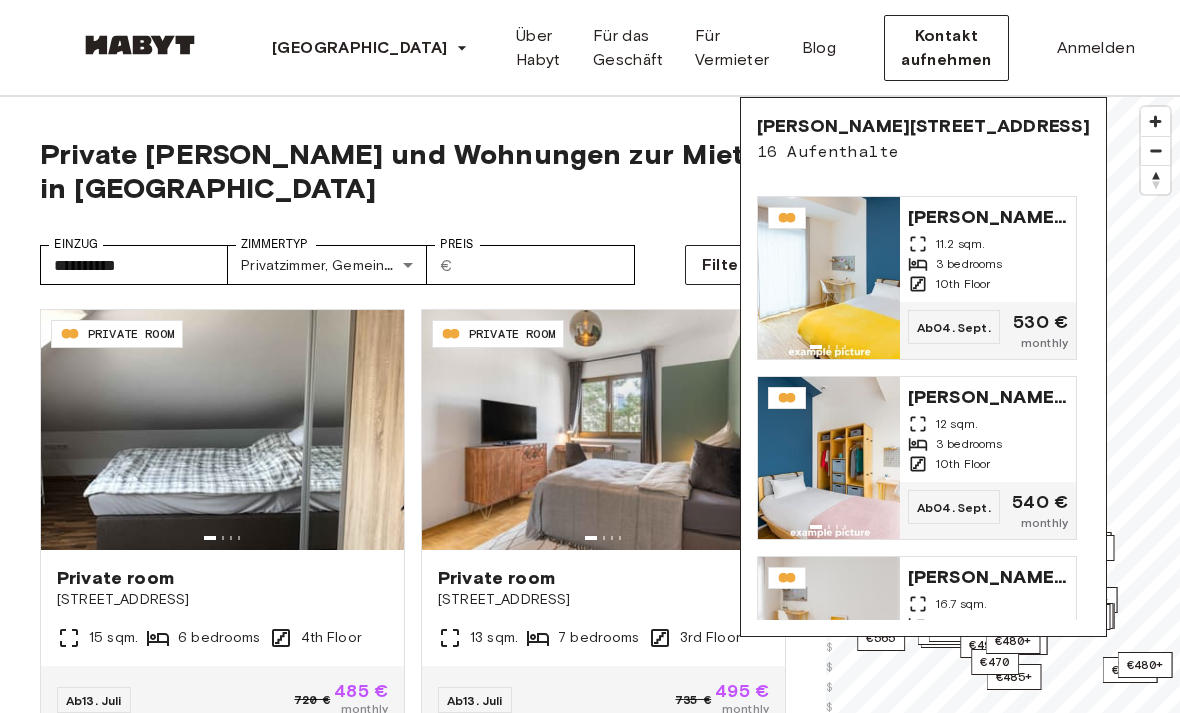 scroll, scrollTop: 1068, scrollLeft: 0, axis: vertical 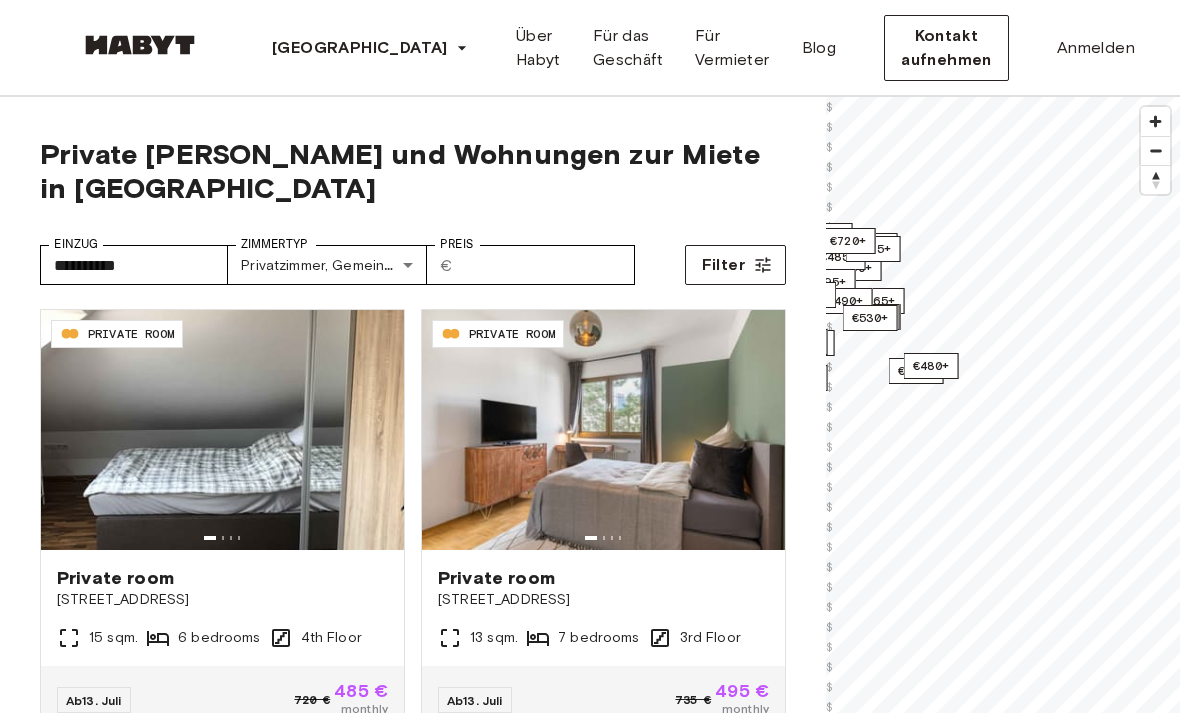 click on "€480+" at bounding box center (931, 366) 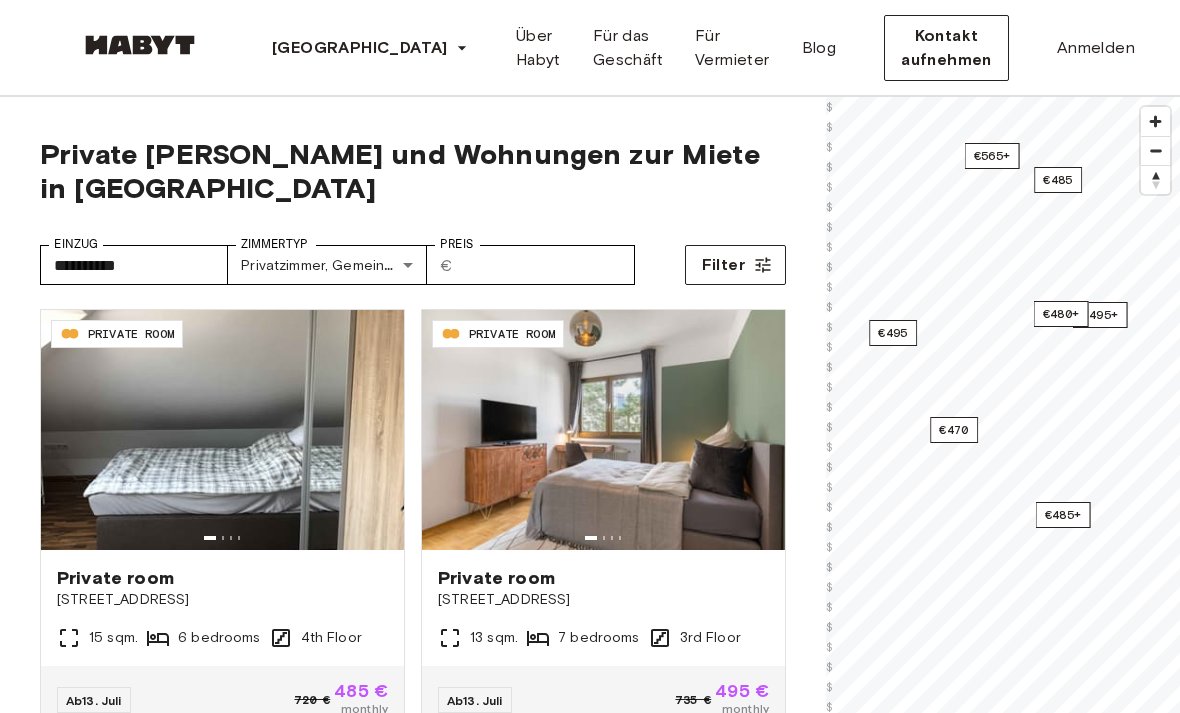 click on "€470" at bounding box center [954, 430] 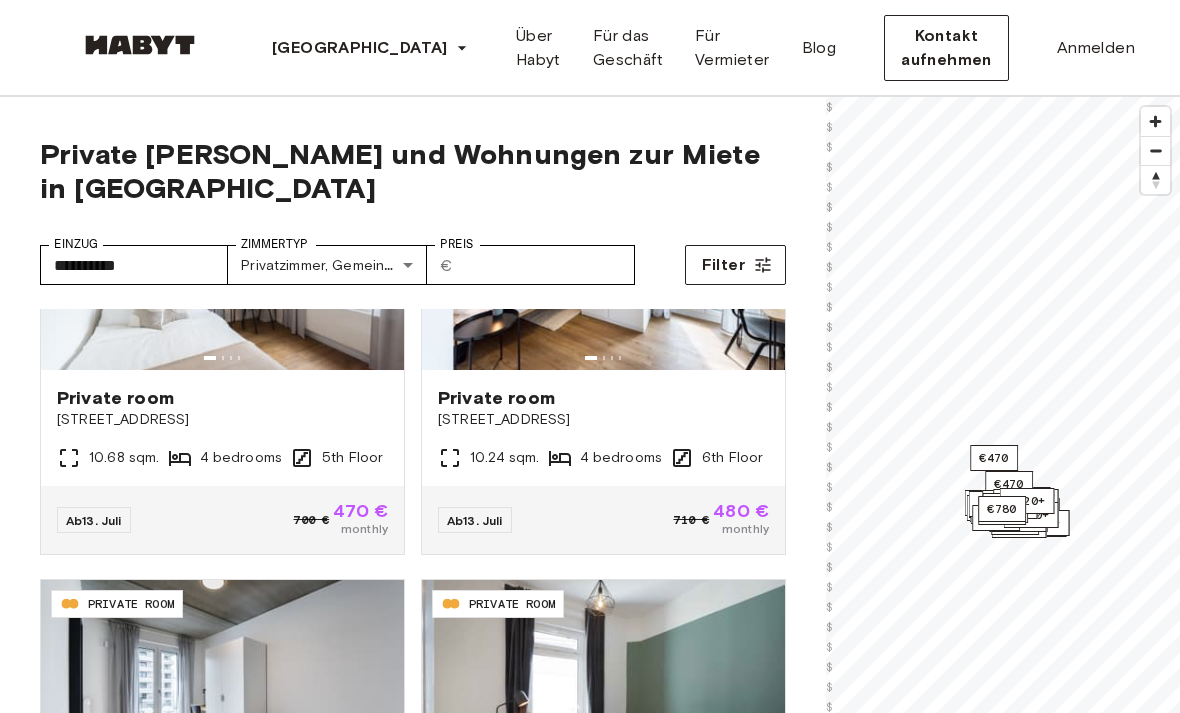 scroll, scrollTop: 1083, scrollLeft: 0, axis: vertical 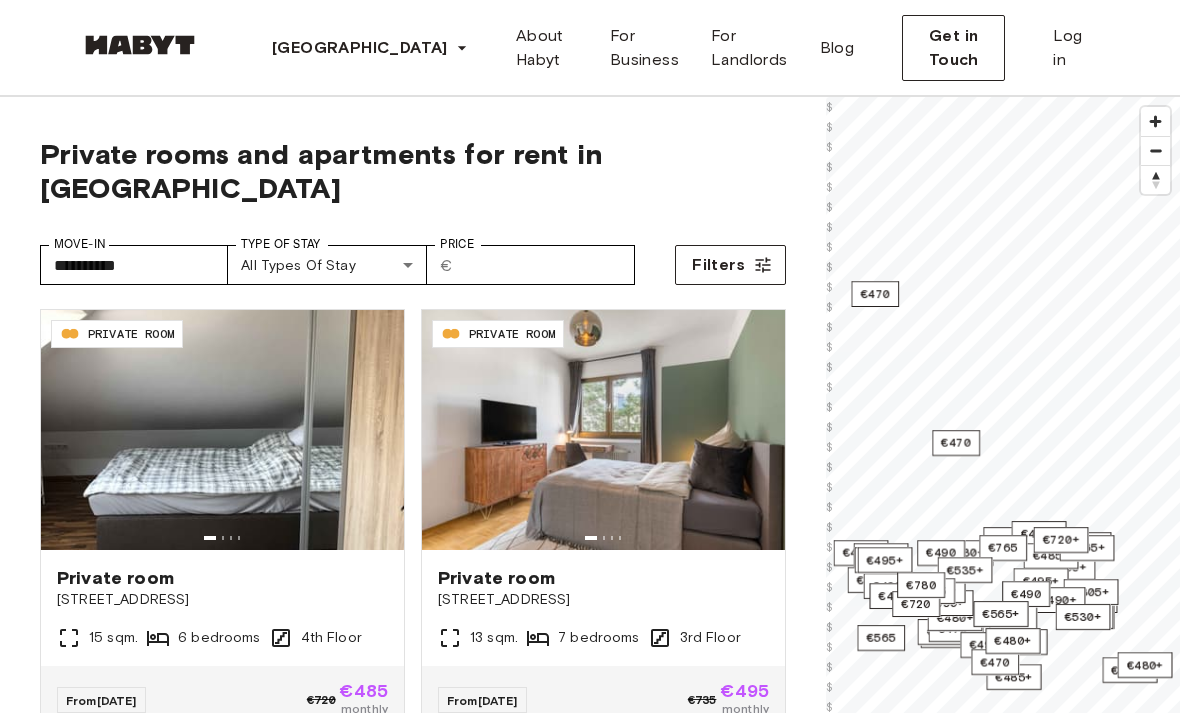 click on "**********" at bounding box center [590, 2524] 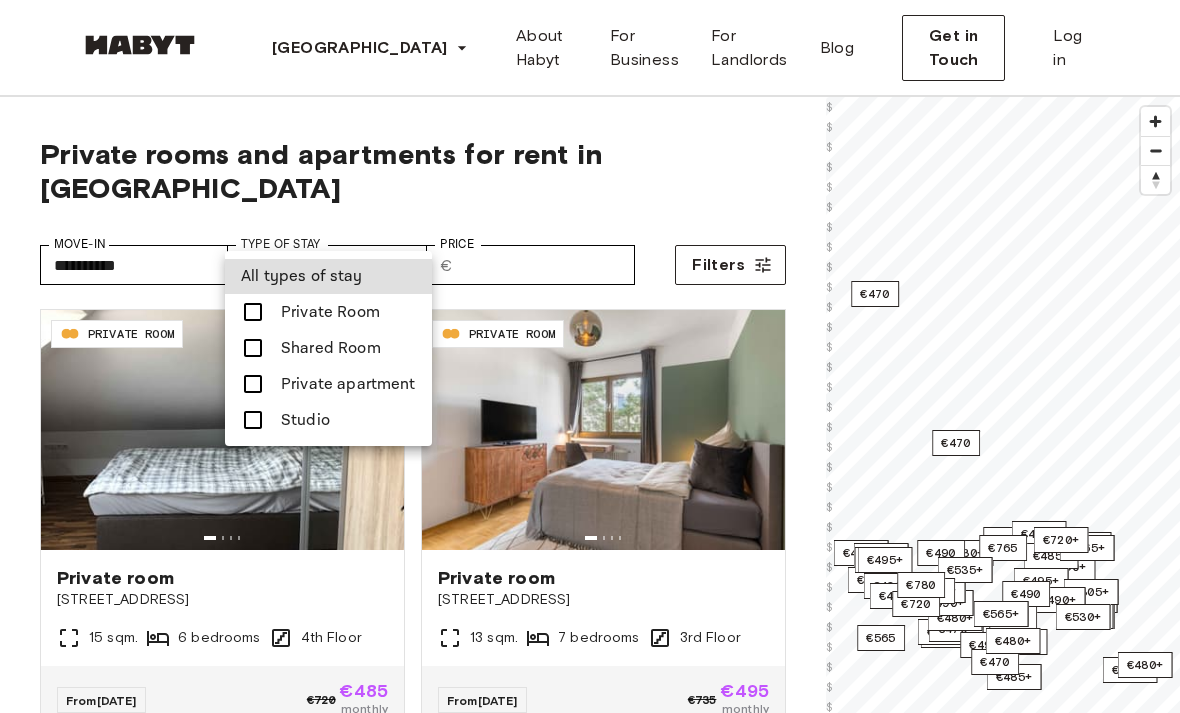 click on "Private apartment" at bounding box center (348, 384) 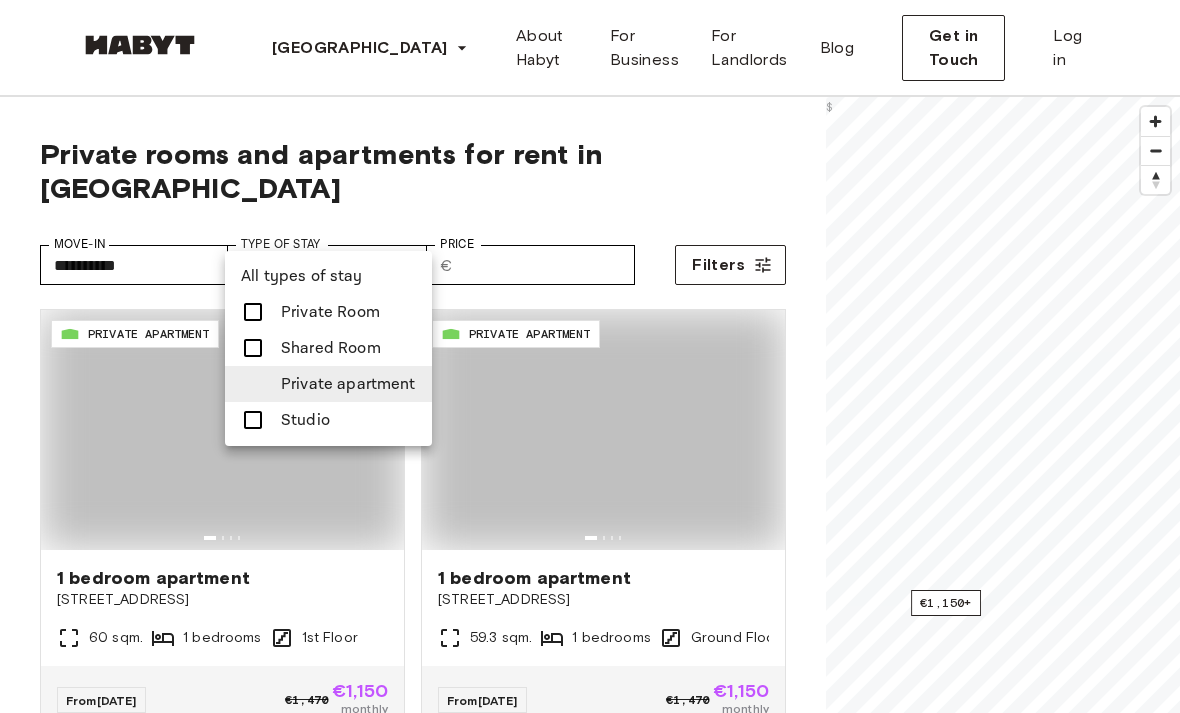 type on "**********" 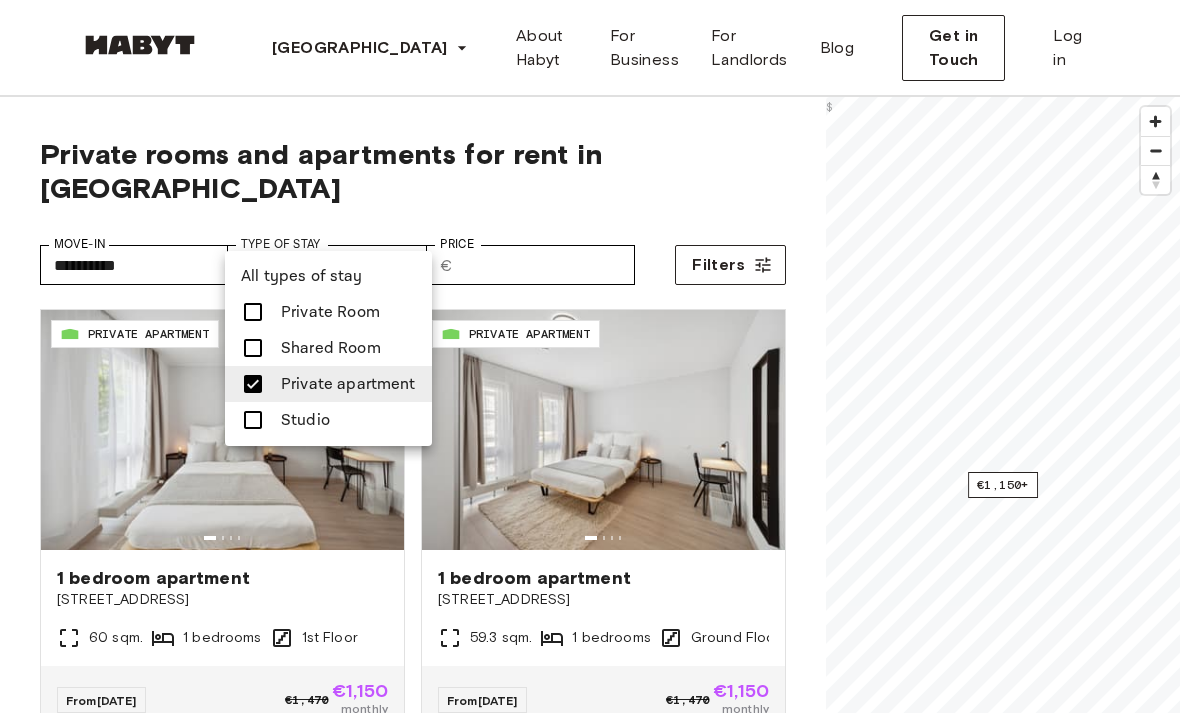 click at bounding box center [590, 356] 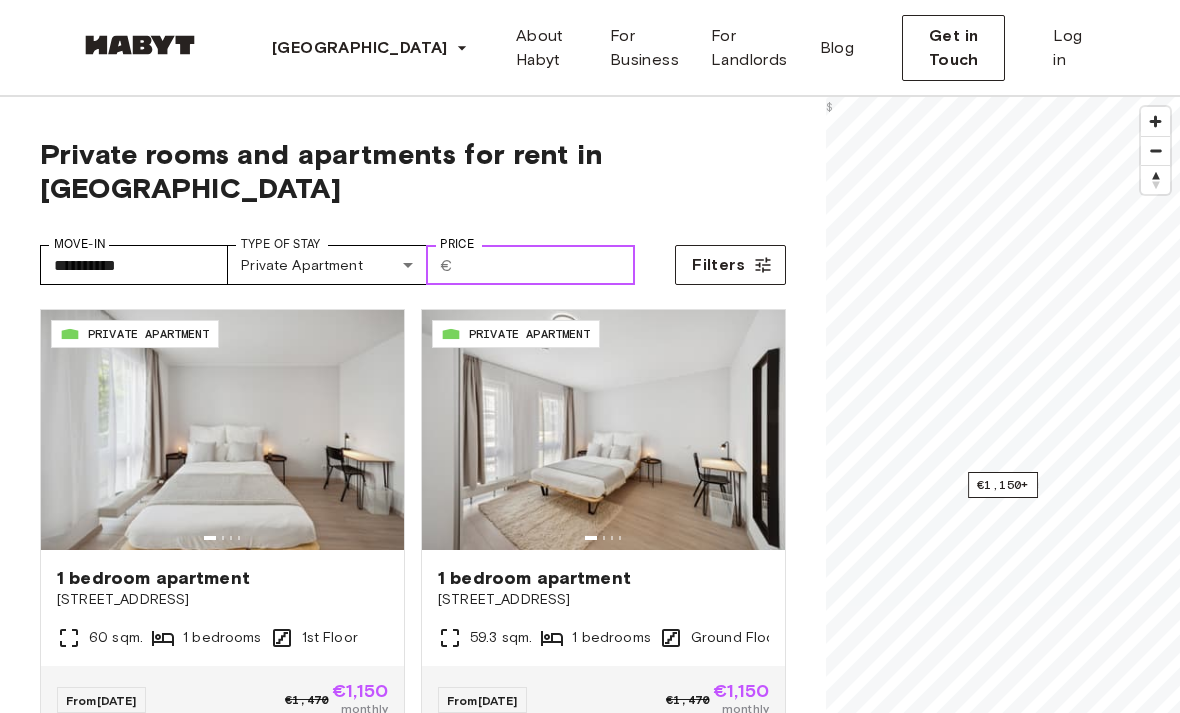 click on "Price" at bounding box center [548, 265] 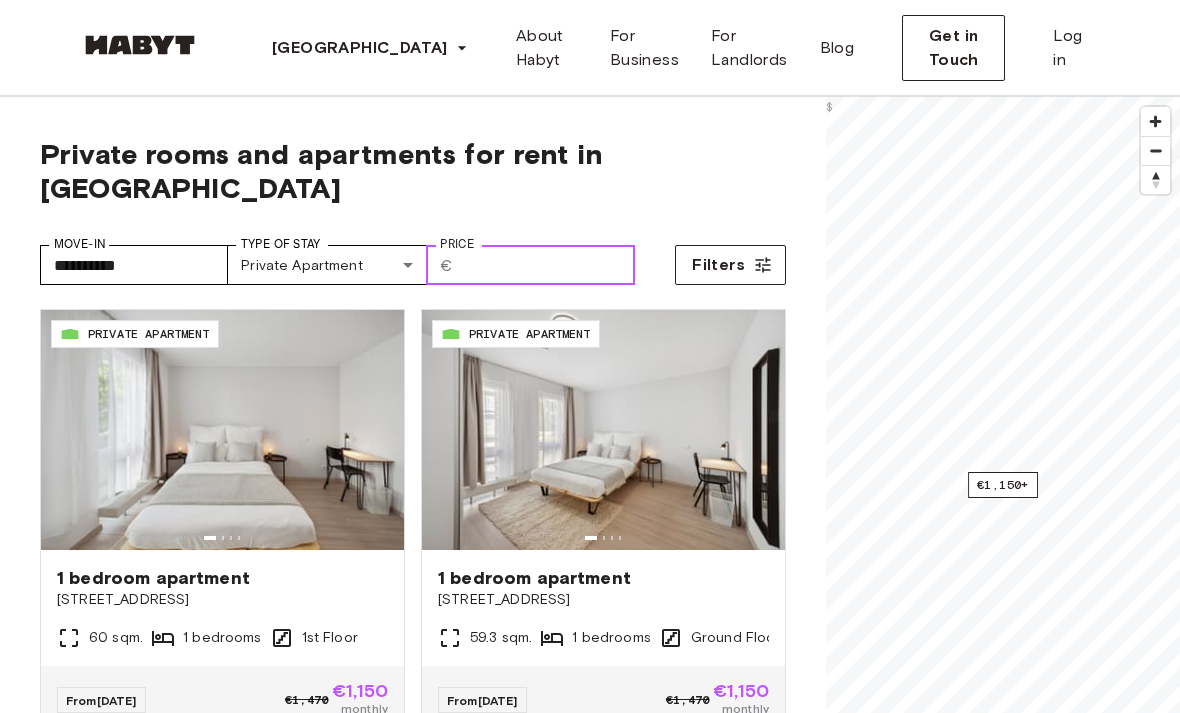 scroll, scrollTop: -1, scrollLeft: 0, axis: vertical 